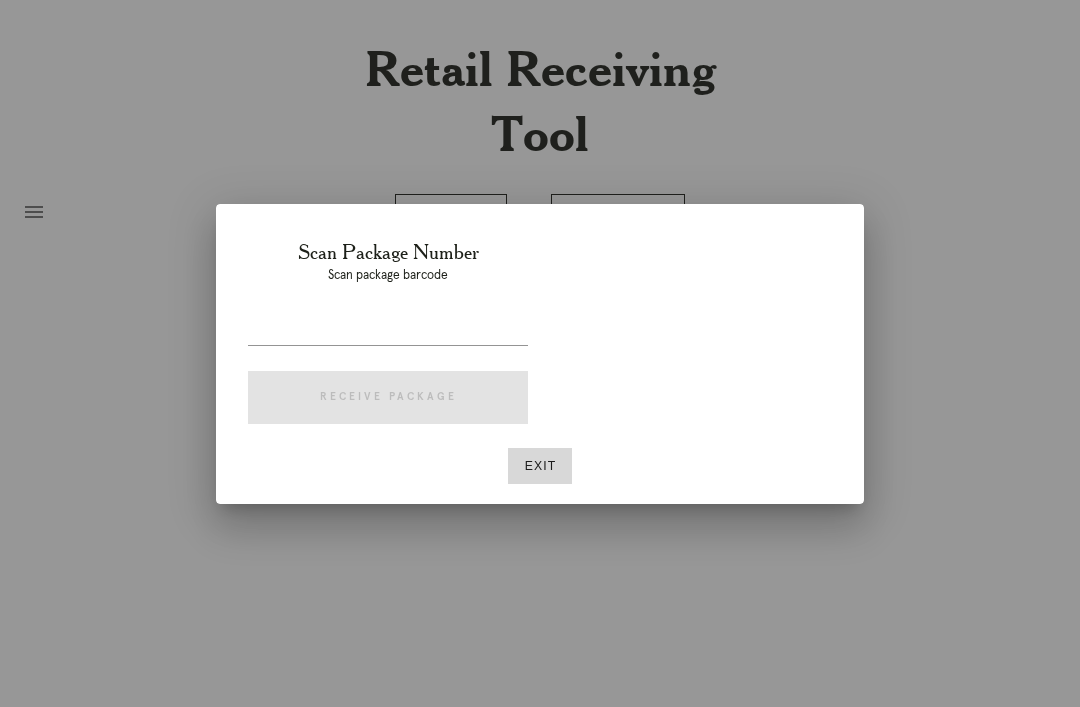 scroll, scrollTop: 64, scrollLeft: 0, axis: vertical 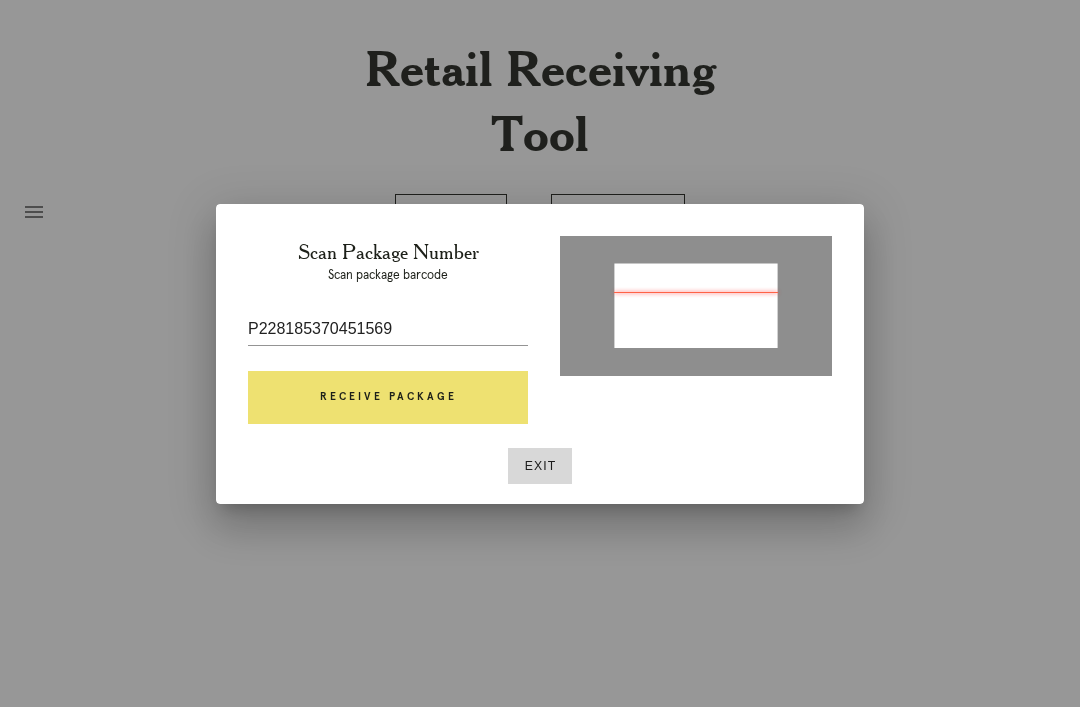 click on "P228185370451569" at bounding box center [388, 329] 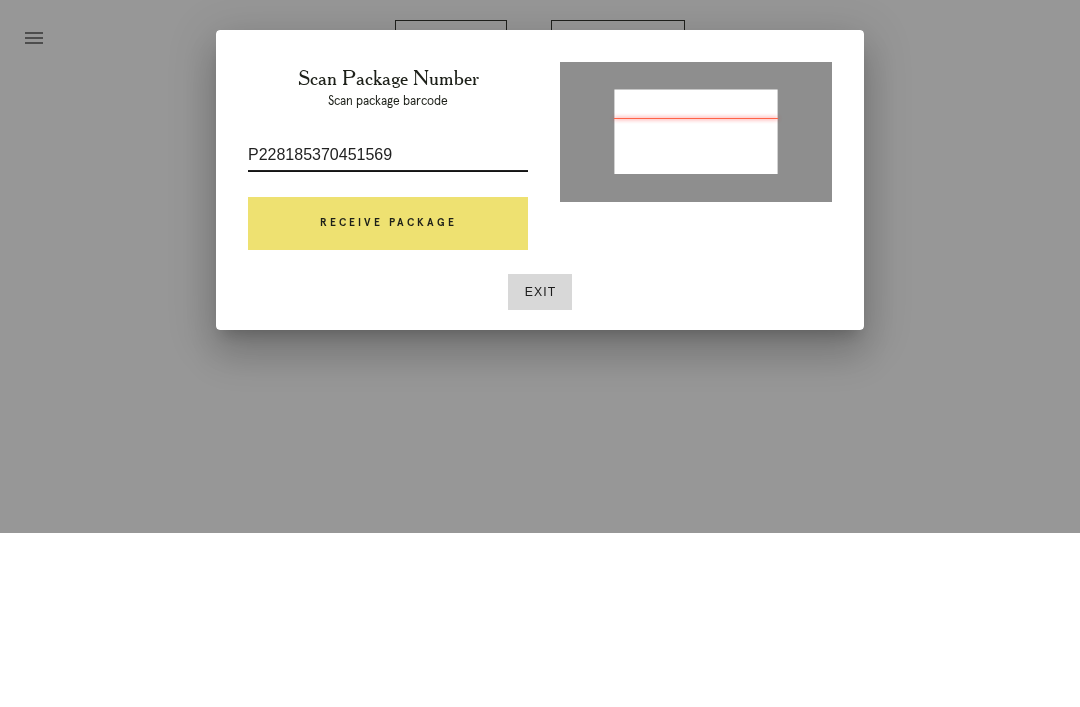 click on "Receive Package" at bounding box center [388, 398] 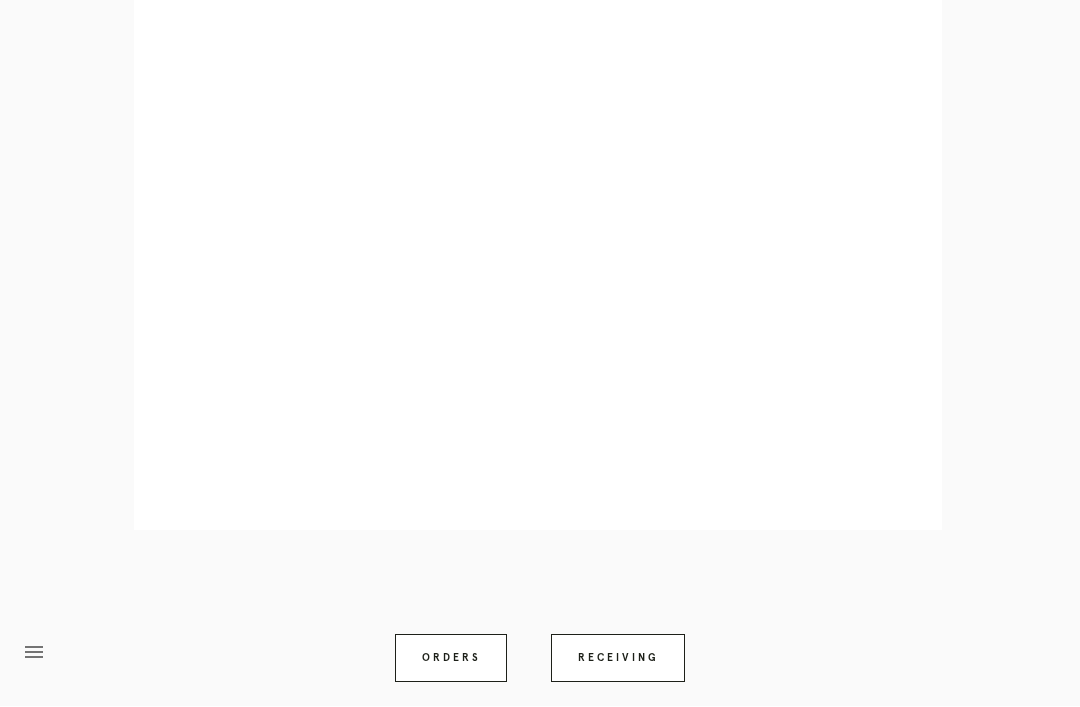 scroll, scrollTop: 946, scrollLeft: 0, axis: vertical 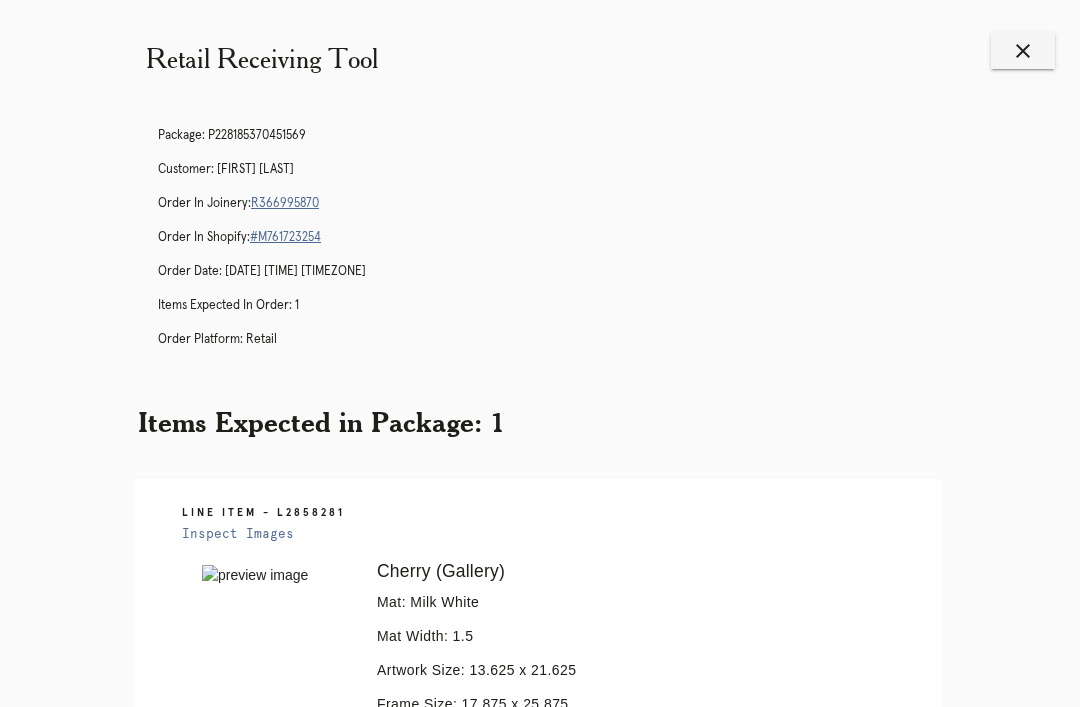 click on "close" at bounding box center (1023, 51) 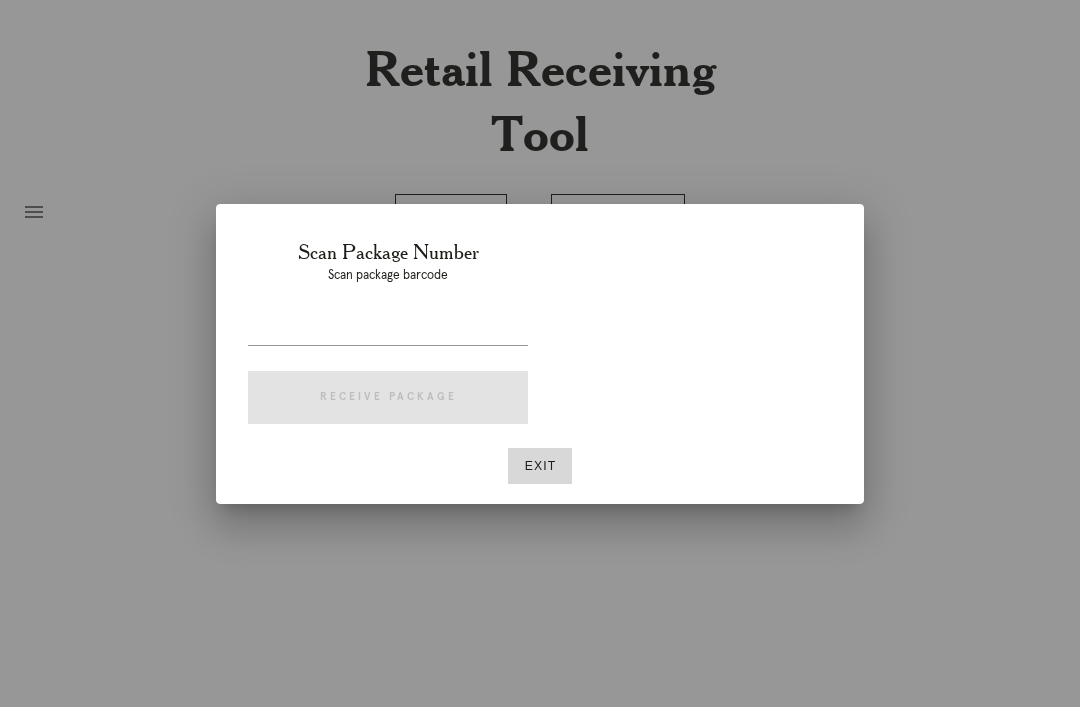 scroll, scrollTop: 6, scrollLeft: 0, axis: vertical 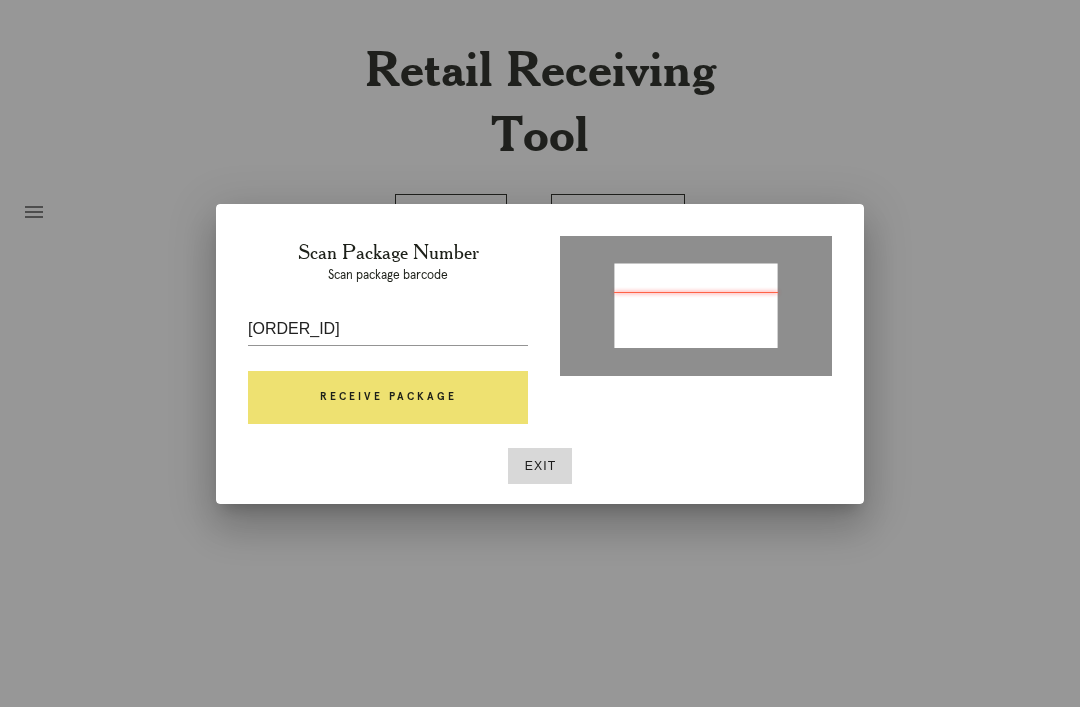 click on "Receive Package" at bounding box center (388, 398) 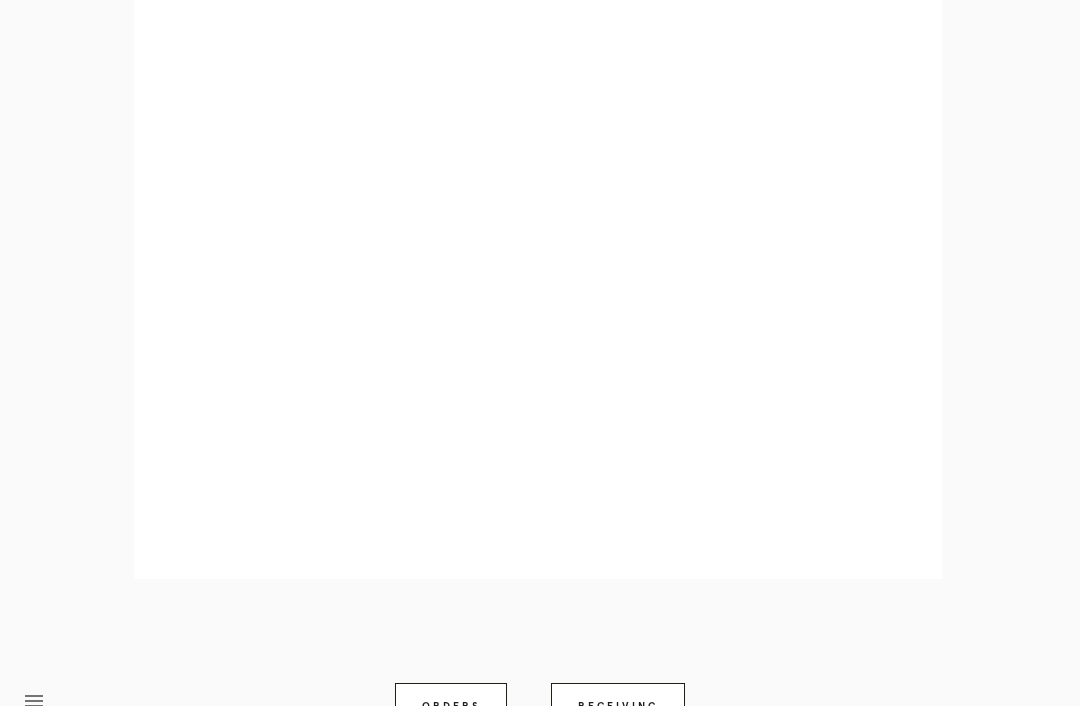 scroll, scrollTop: 922, scrollLeft: 0, axis: vertical 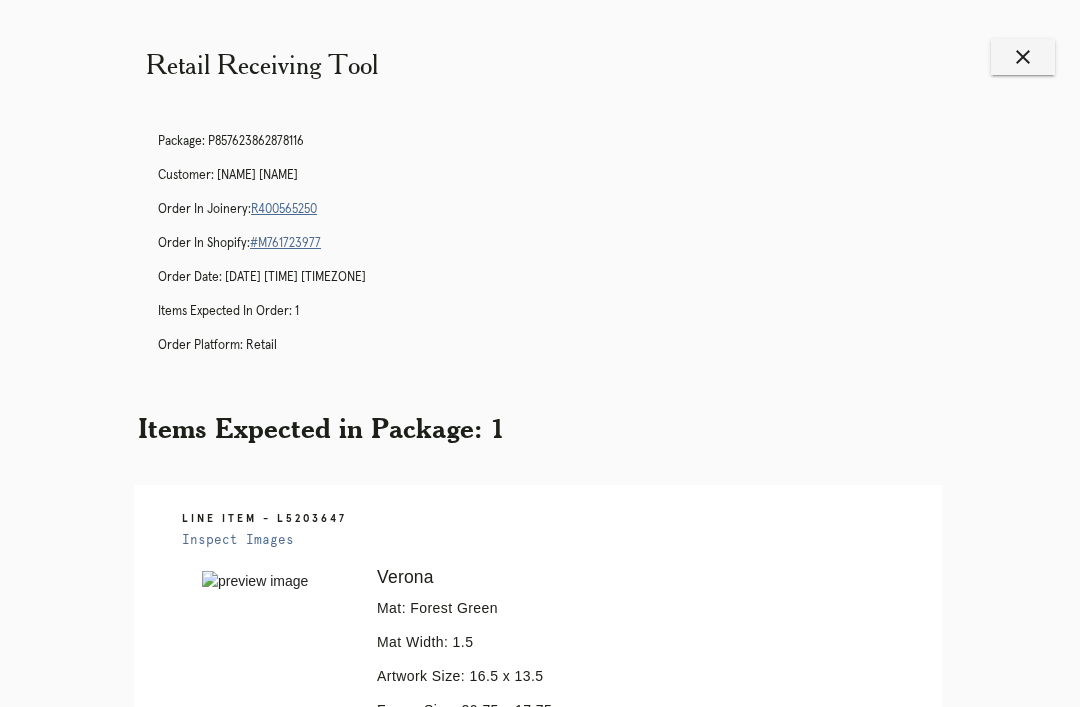 click on "[ORDER_ID]" at bounding box center [284, 209] 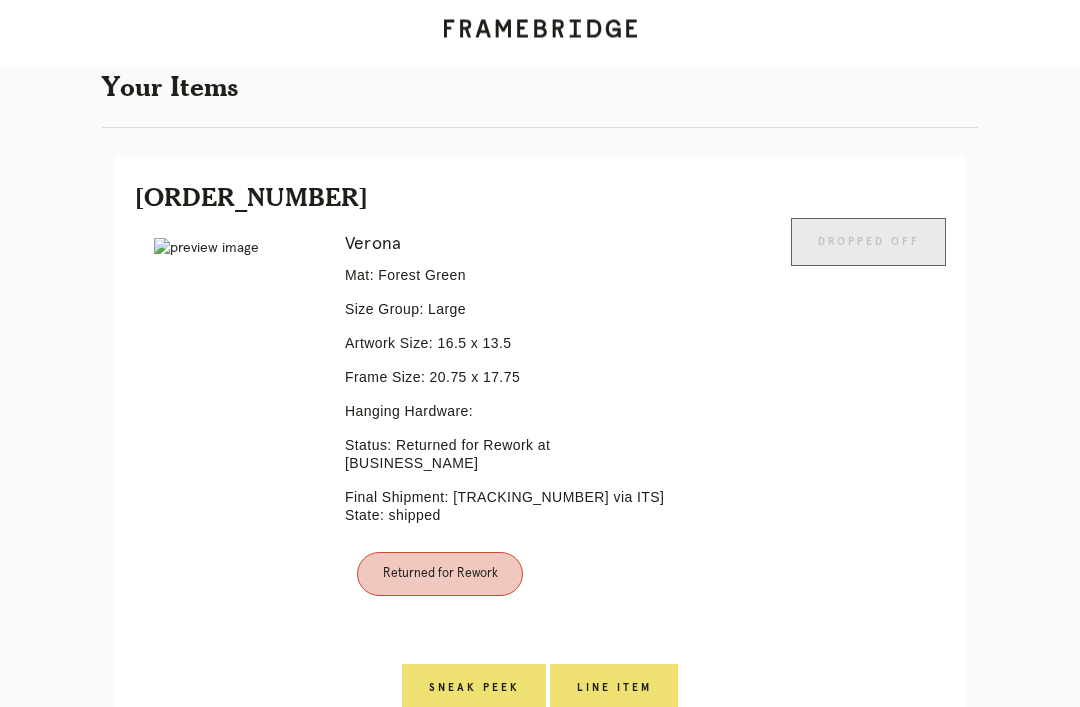 scroll, scrollTop: 446, scrollLeft: 0, axis: vertical 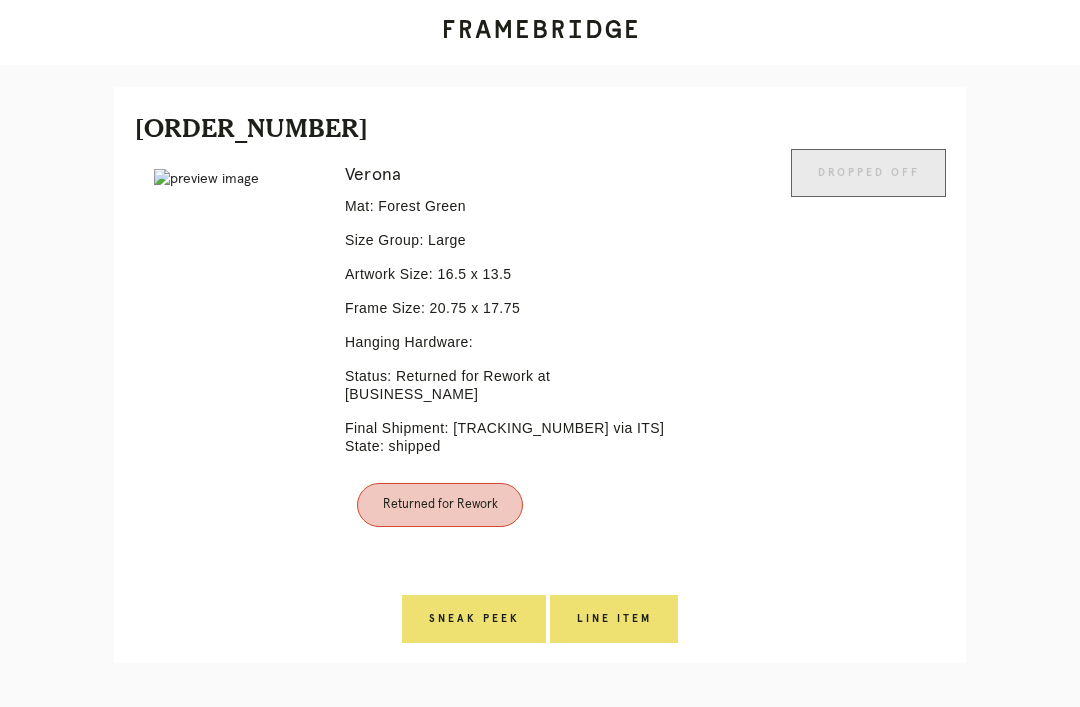 click on "Line Item" at bounding box center (474, 619) 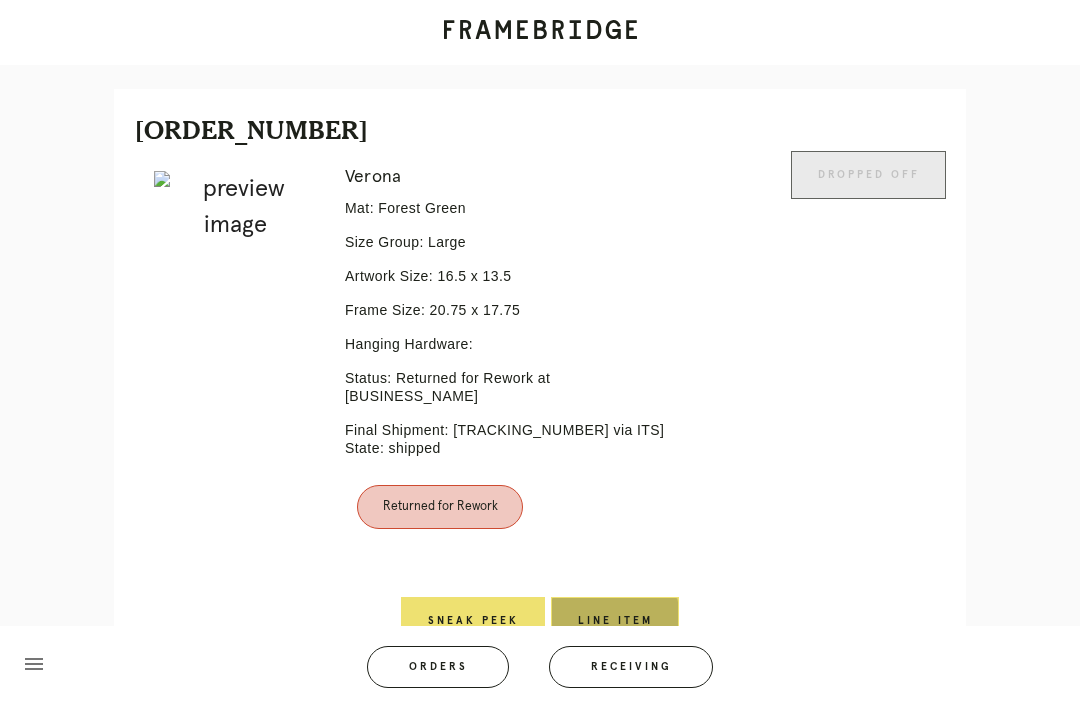 scroll, scrollTop: 0, scrollLeft: 0, axis: both 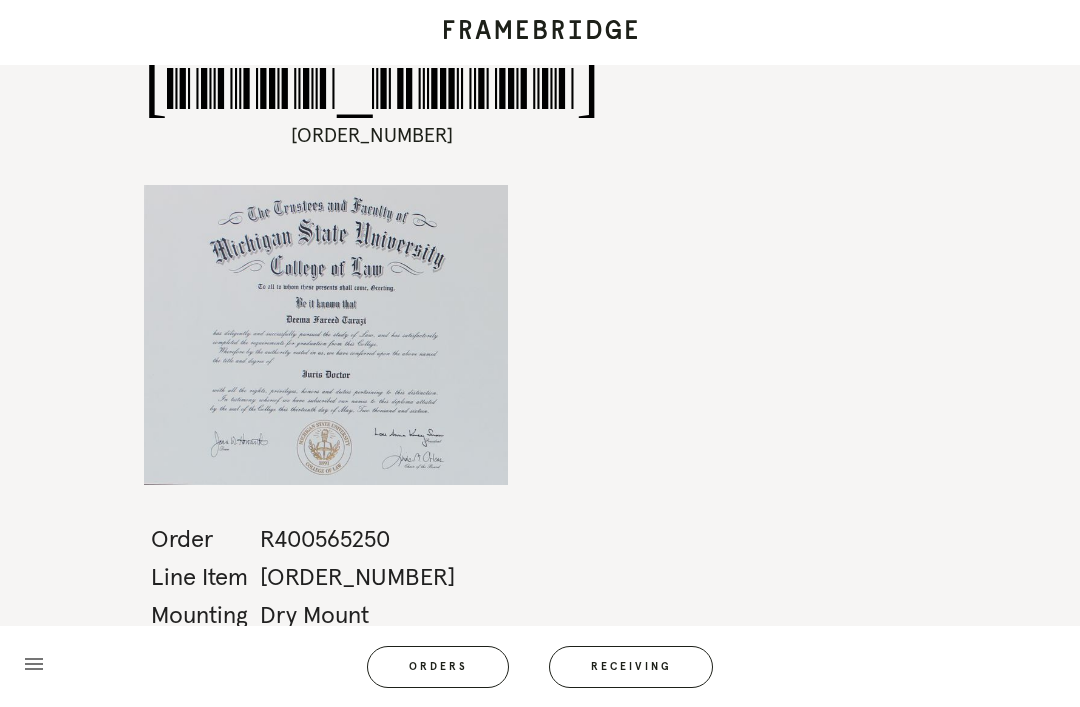 click at bounding box center [540, 32] 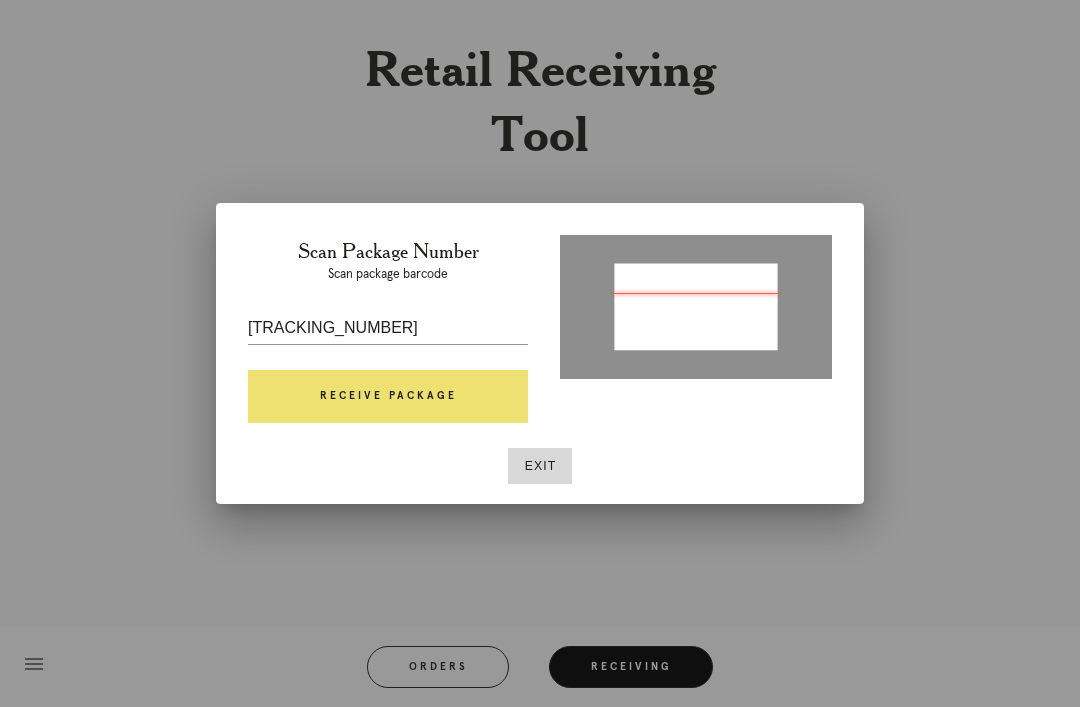 click on "Receive Package" at bounding box center (388, 397) 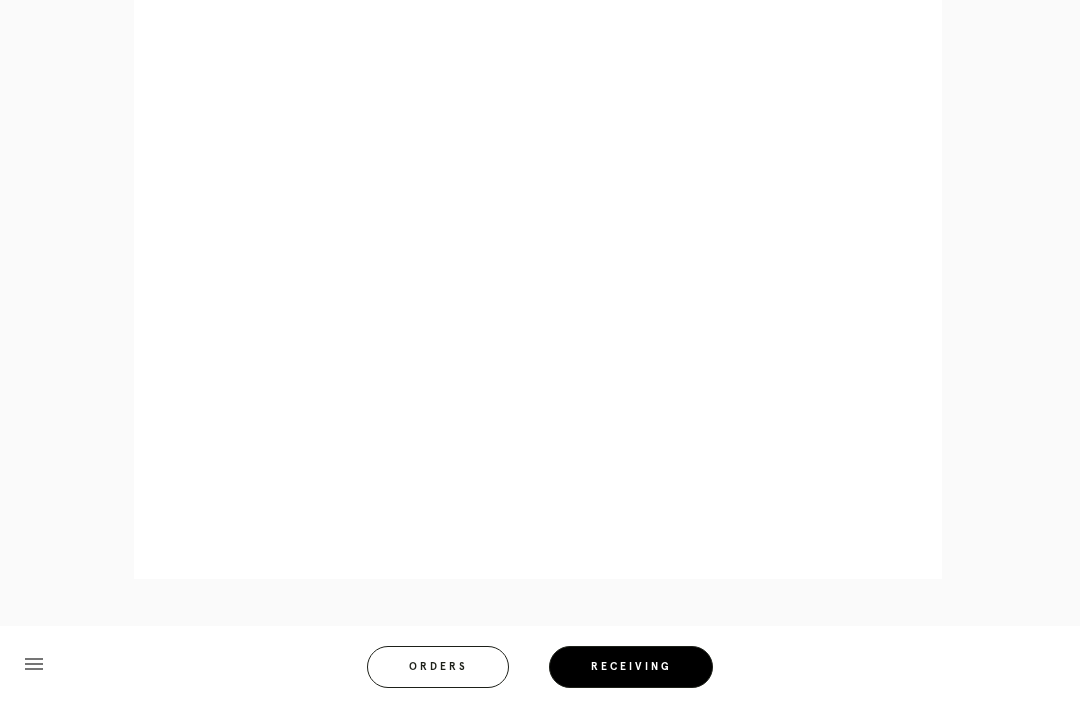 scroll, scrollTop: 872, scrollLeft: 0, axis: vertical 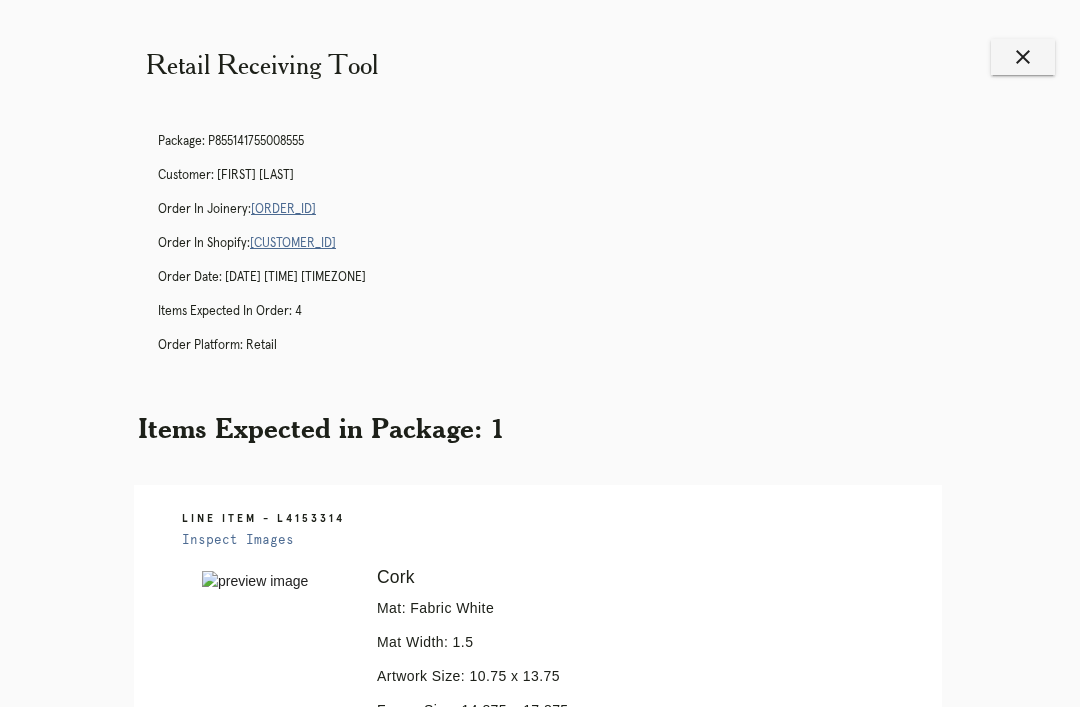 click on "close" at bounding box center [1023, 57] 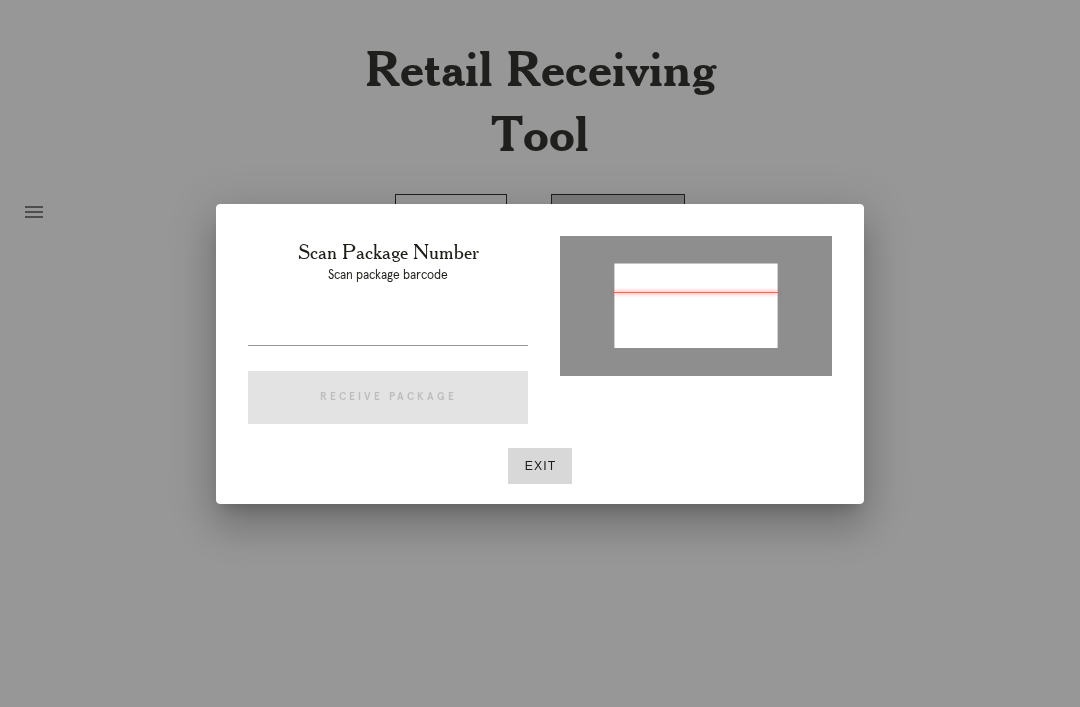 scroll, scrollTop: 0, scrollLeft: 0, axis: both 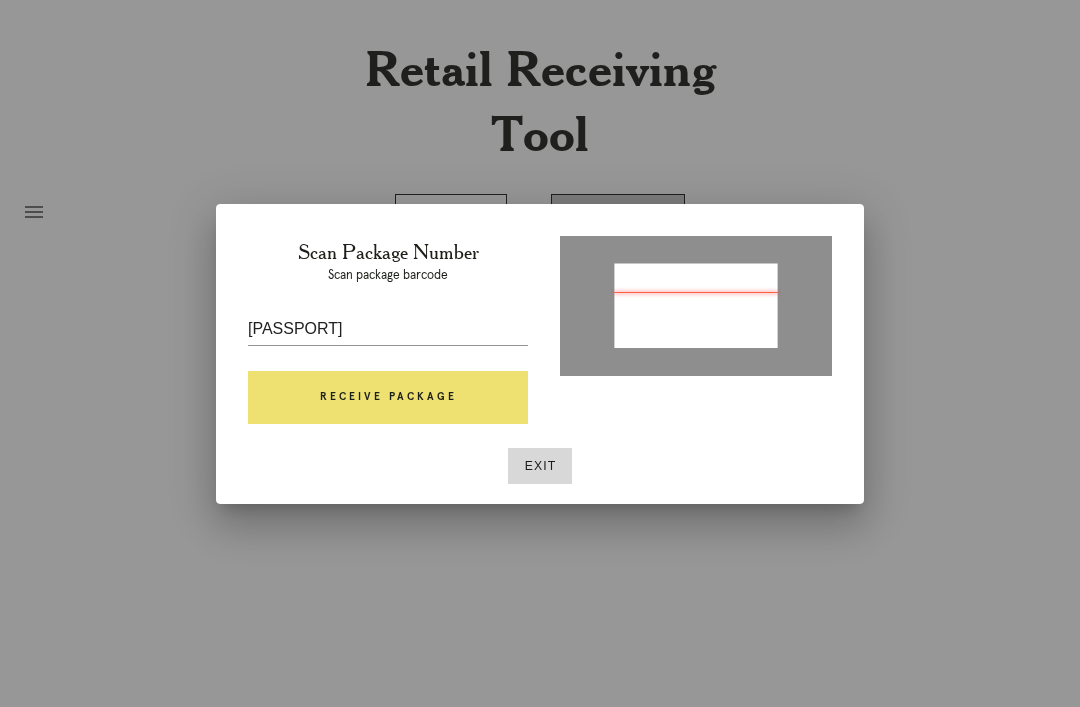 click on "Receive Package" at bounding box center [388, 398] 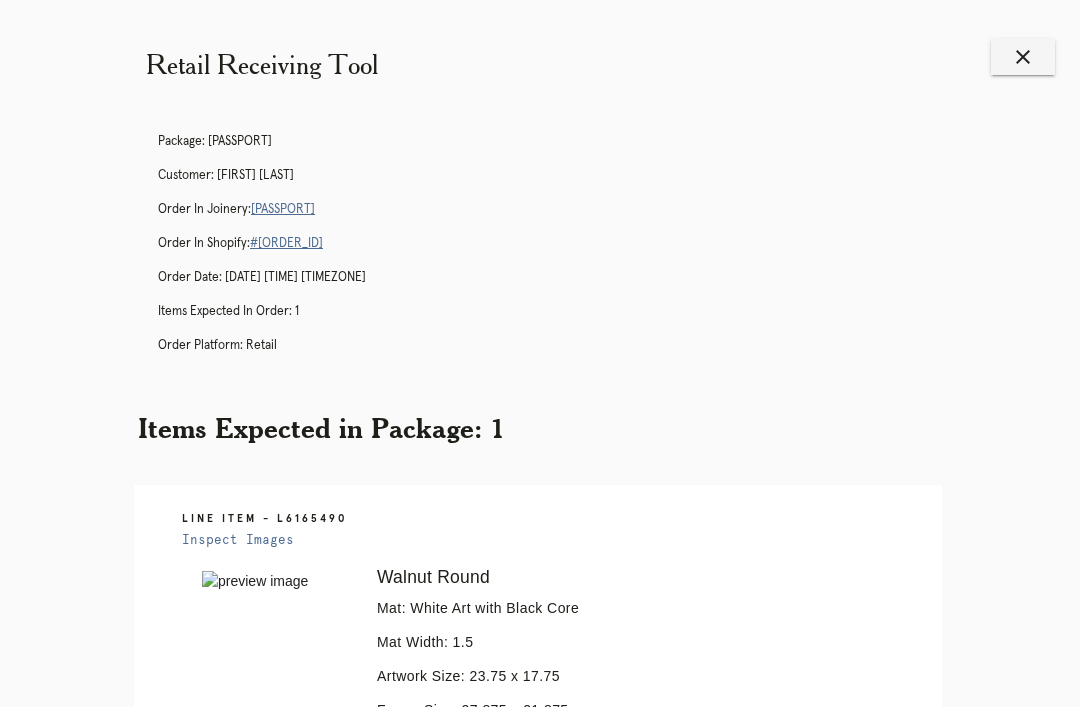 click on "[PASSPORT]" at bounding box center (283, 209) 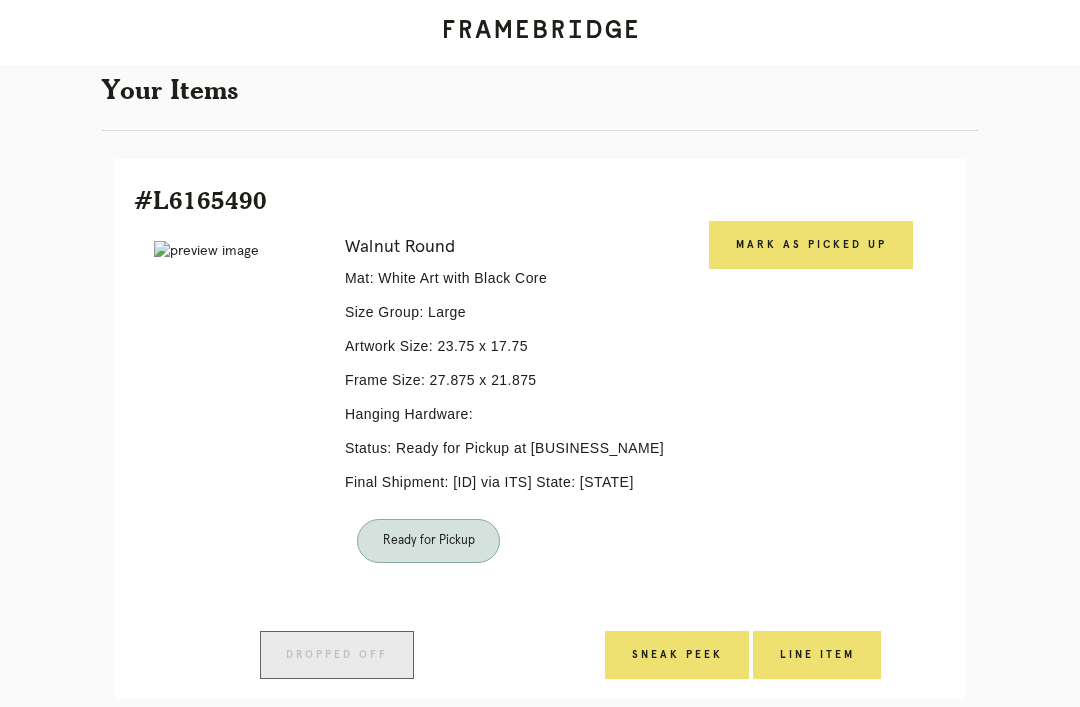 scroll, scrollTop: 281, scrollLeft: 0, axis: vertical 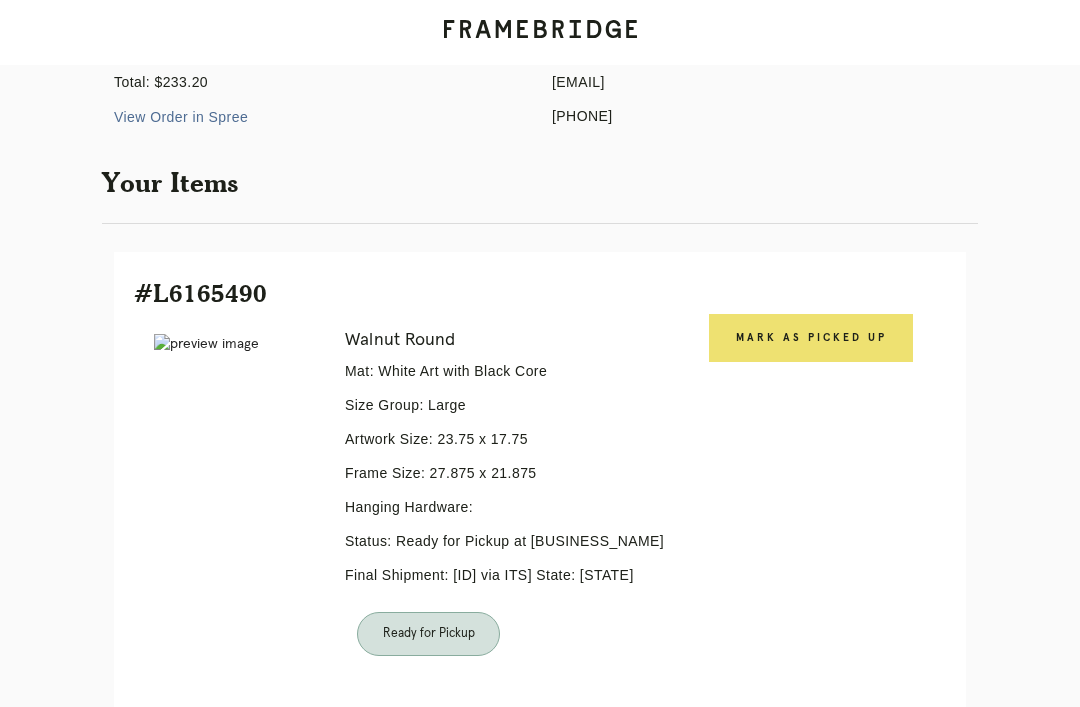 click on "Mark as Picked Up" at bounding box center [811, 338] 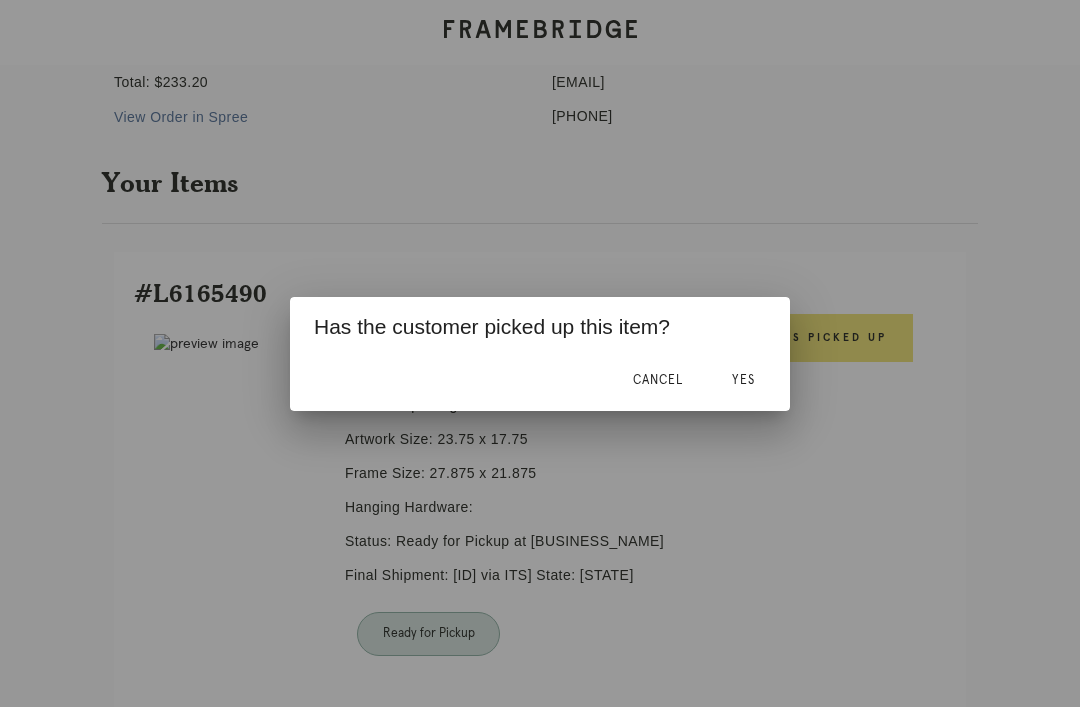 click on "Yes" at bounding box center [743, 381] 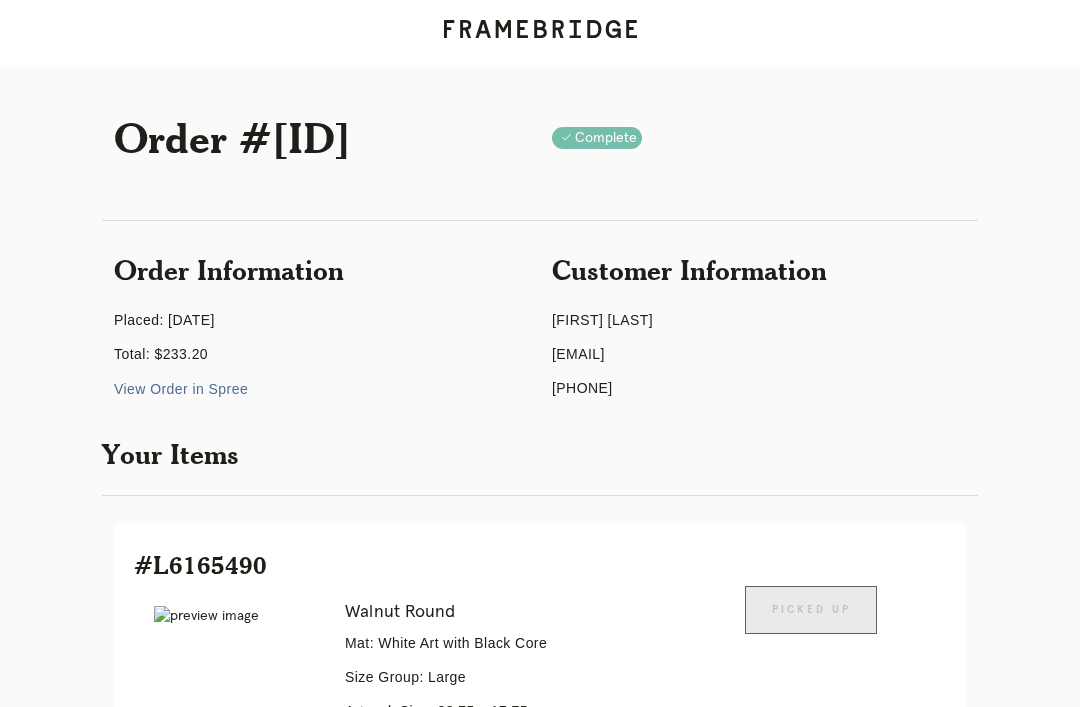 scroll, scrollTop: 0, scrollLeft: 0, axis: both 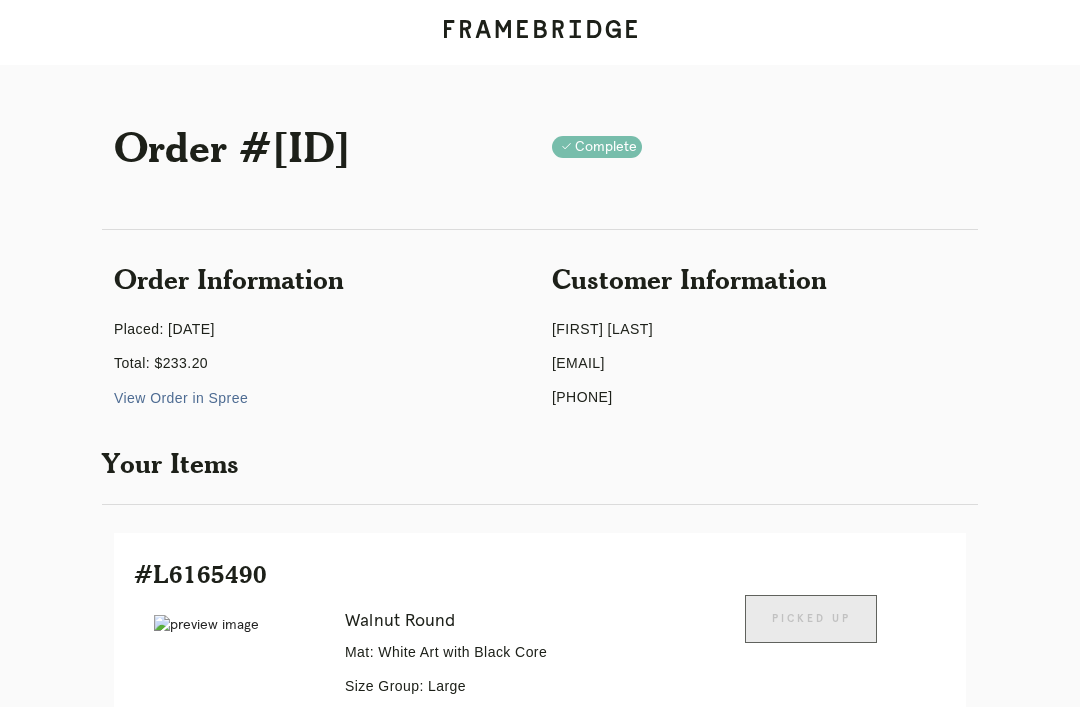 click on "Receiving" at bounding box center (243, 1121) 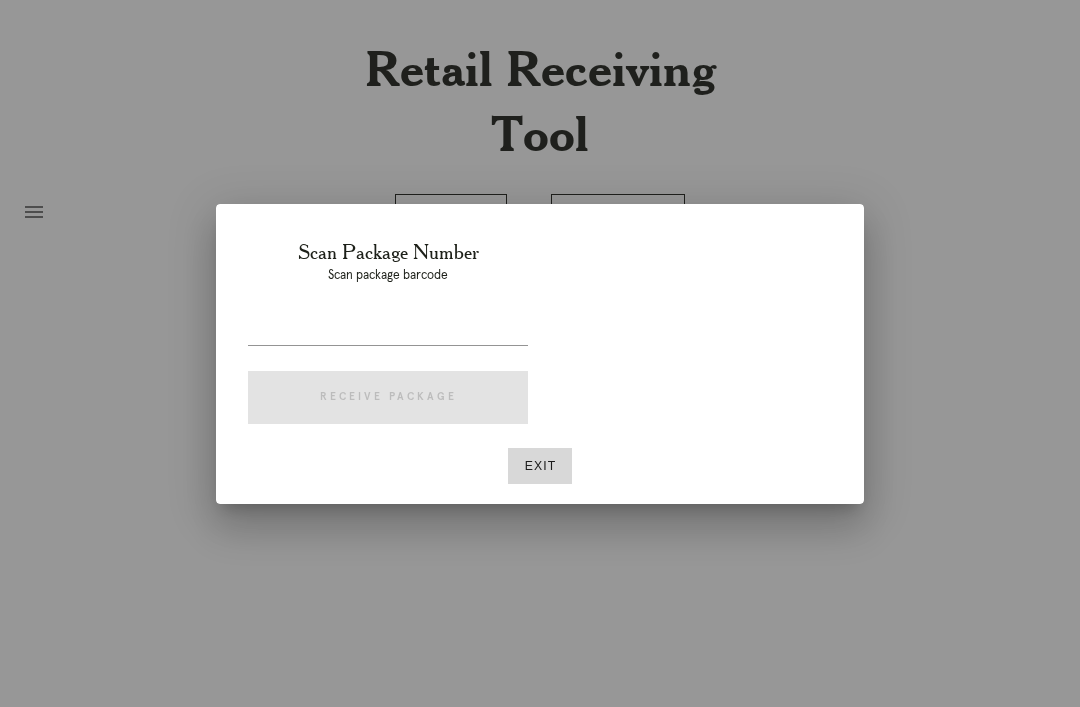 click at bounding box center (388, 329) 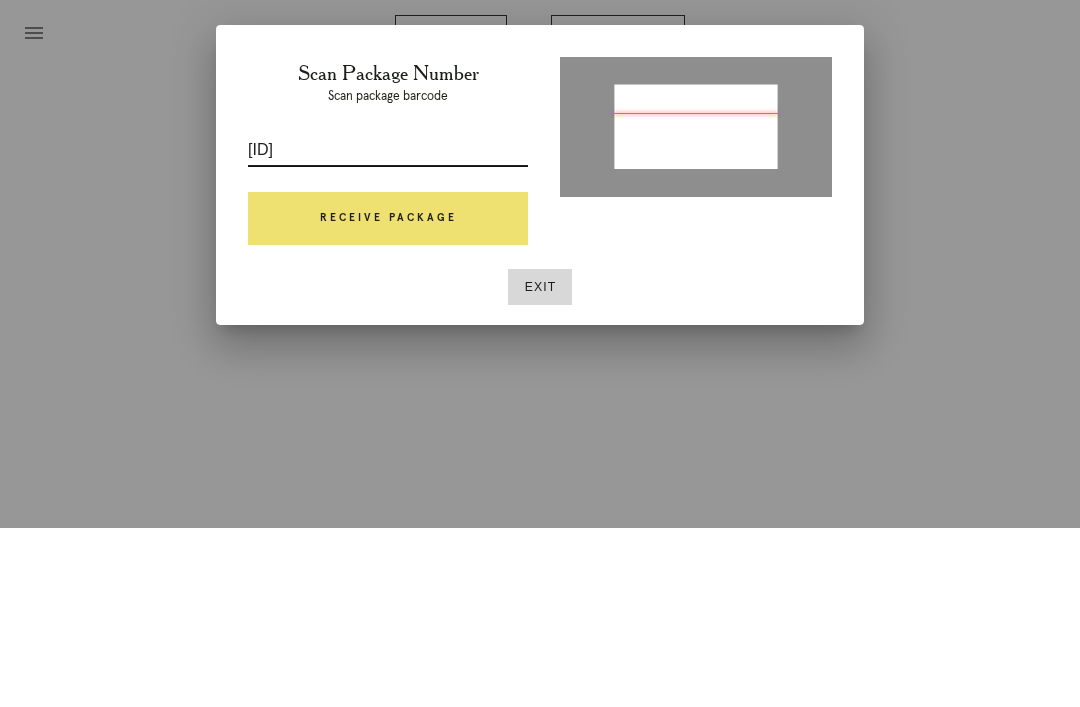 click on "Receive Package" at bounding box center (388, 398) 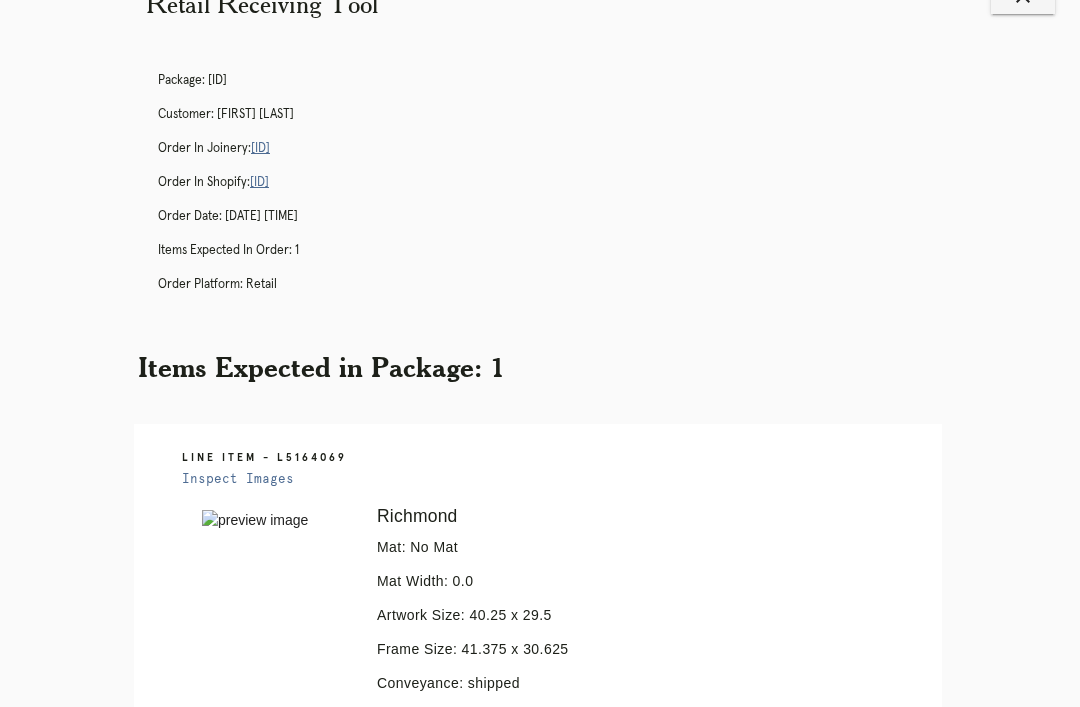 scroll, scrollTop: 43, scrollLeft: 0, axis: vertical 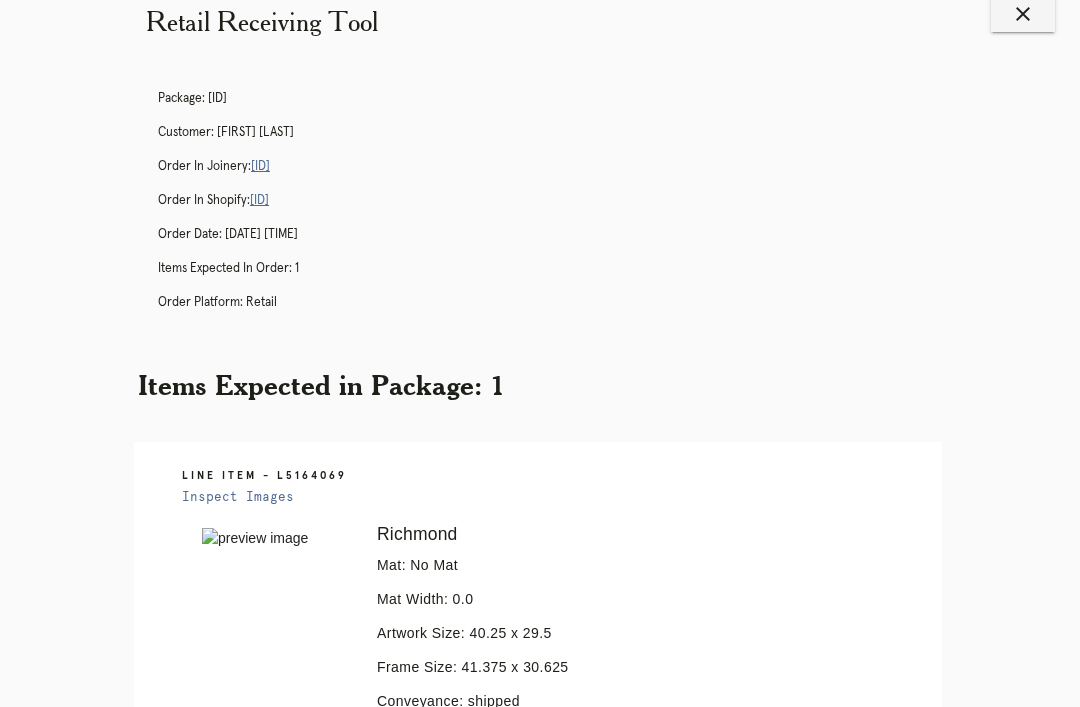 click on "R561561524" at bounding box center [260, 166] 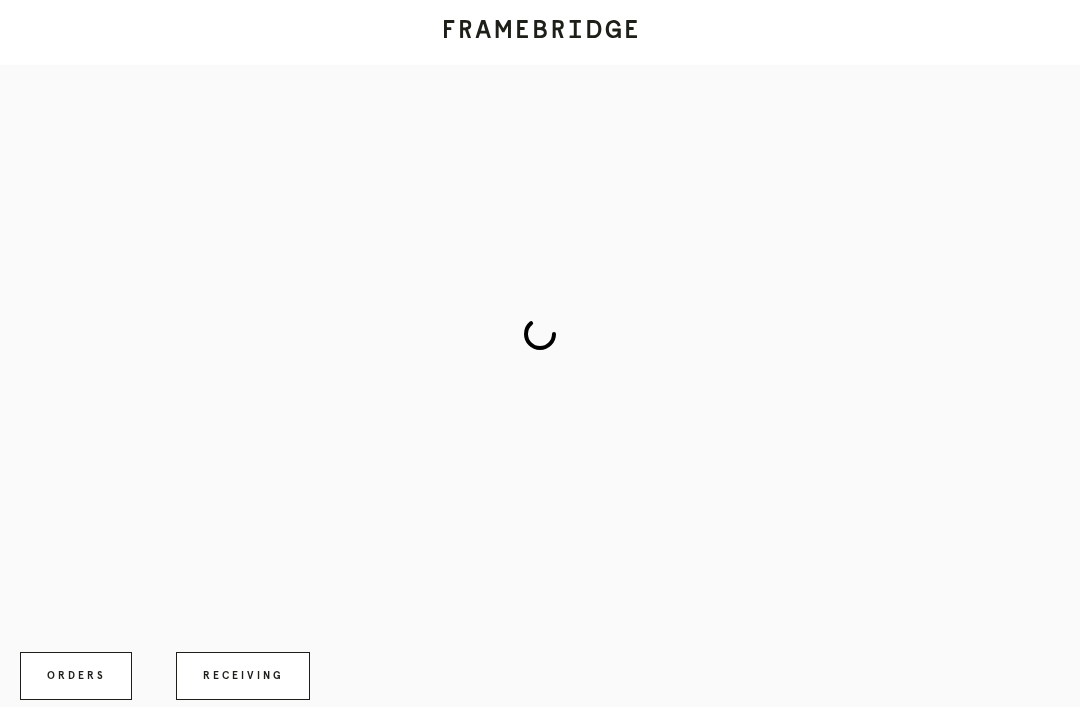 scroll, scrollTop: 0, scrollLeft: 0, axis: both 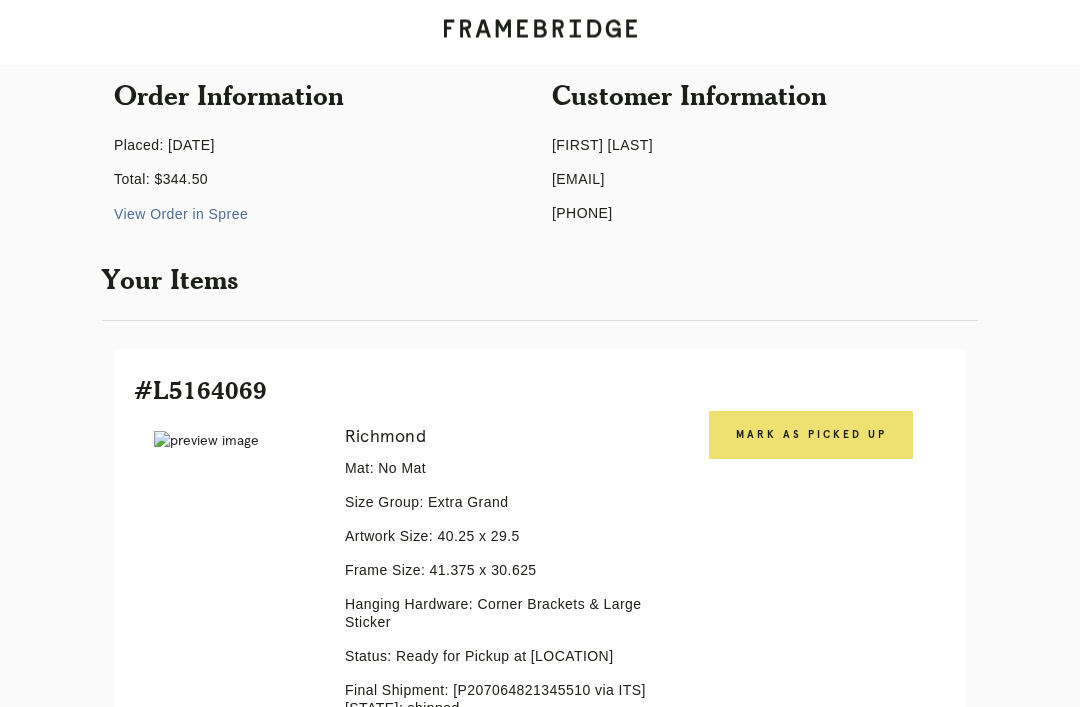 click on "Mark as Picked Up" at bounding box center (811, 436) 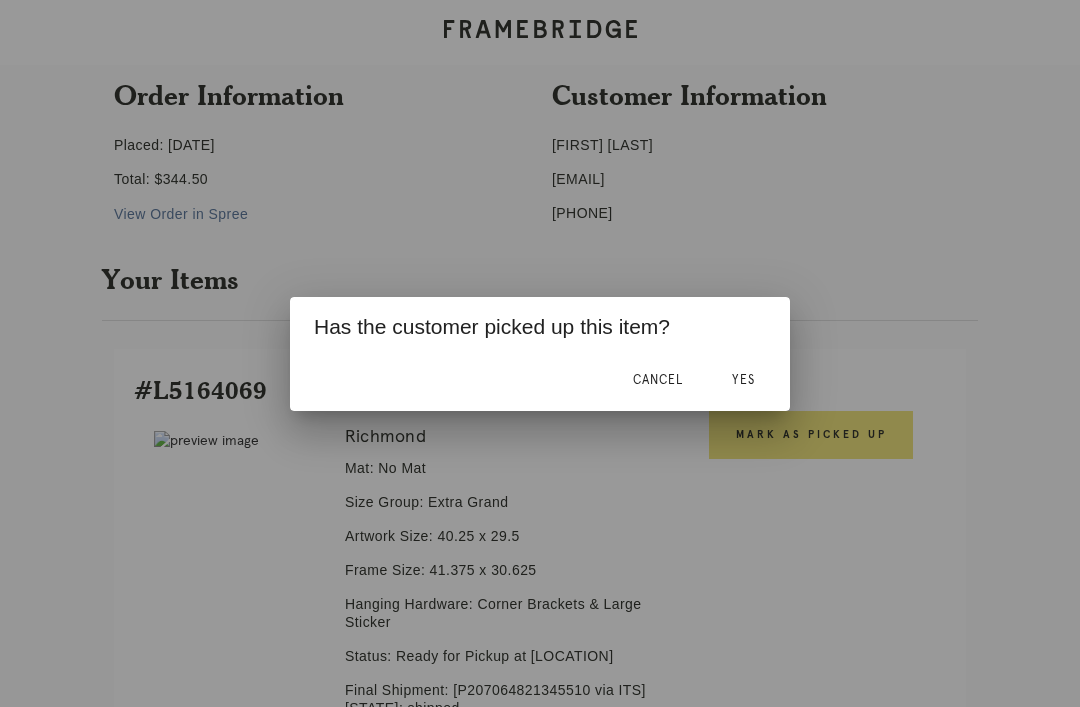 click on "Yes" at bounding box center [743, 381] 